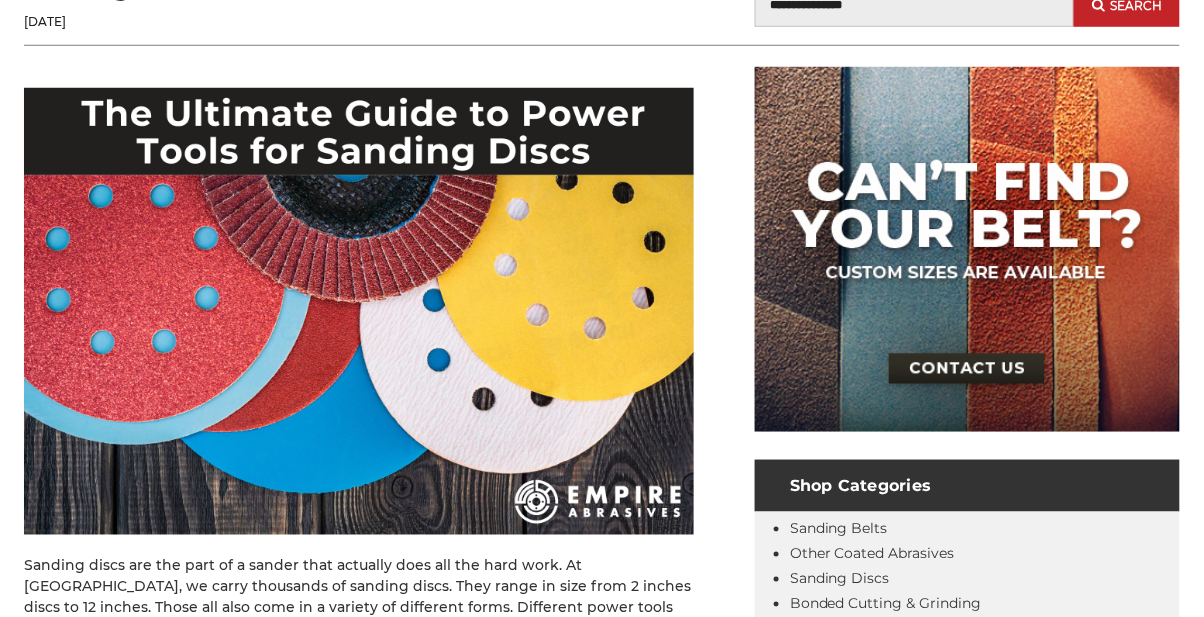 scroll, scrollTop: 551, scrollLeft: 0, axis: vertical 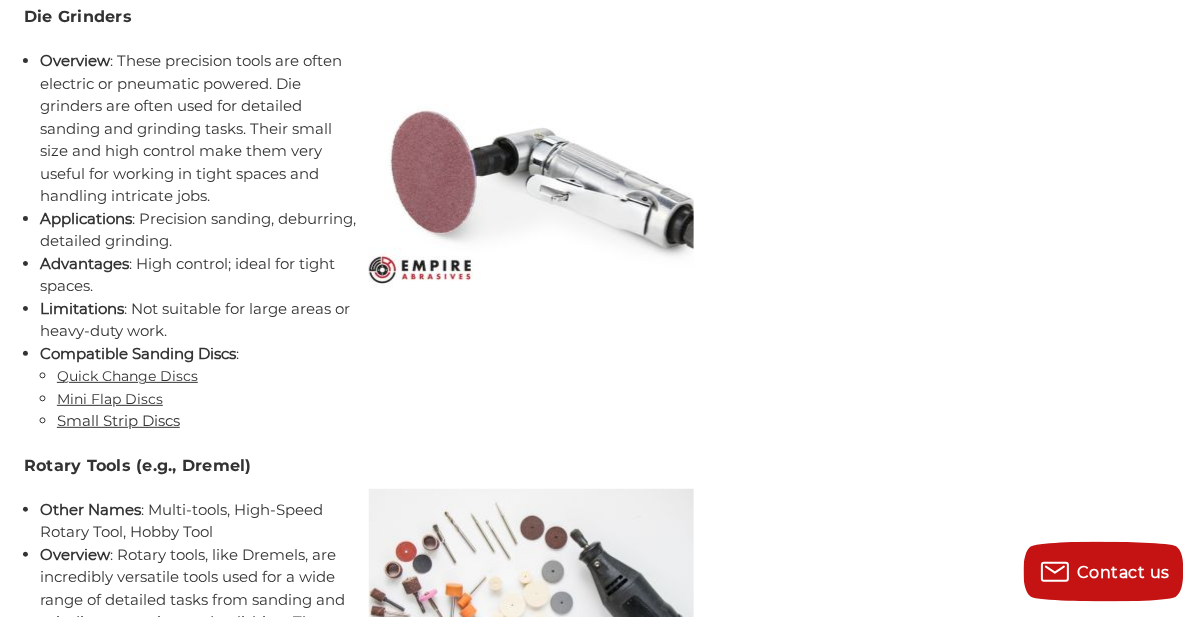 click on "Quick Change Discs" at bounding box center [127, 376] 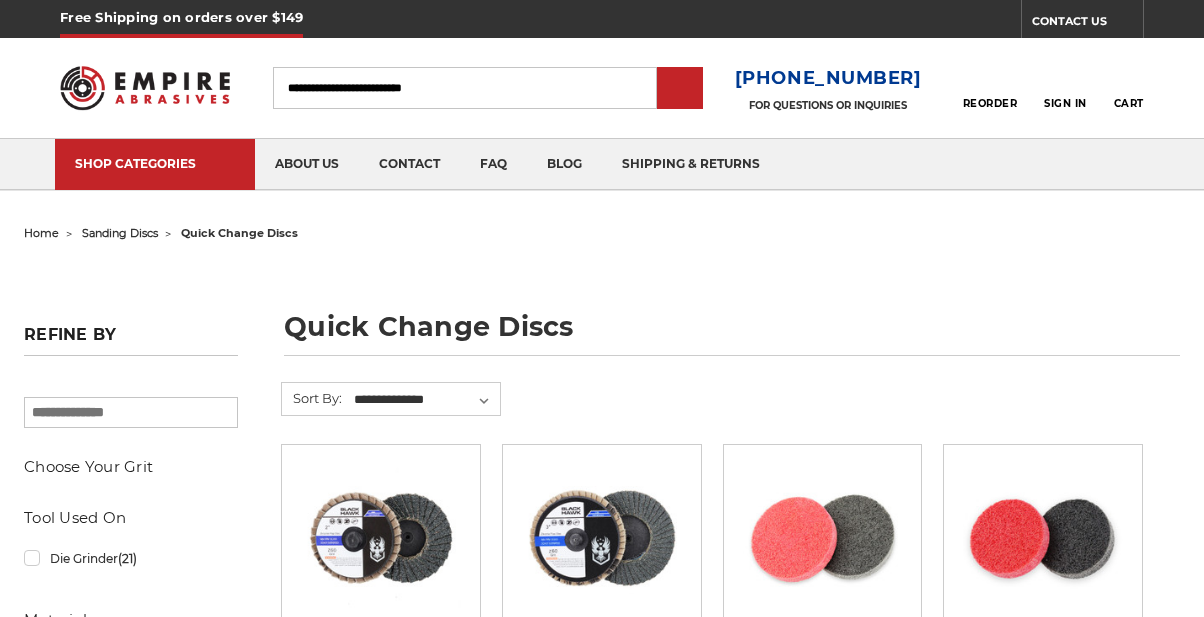 scroll, scrollTop: 0, scrollLeft: 0, axis: both 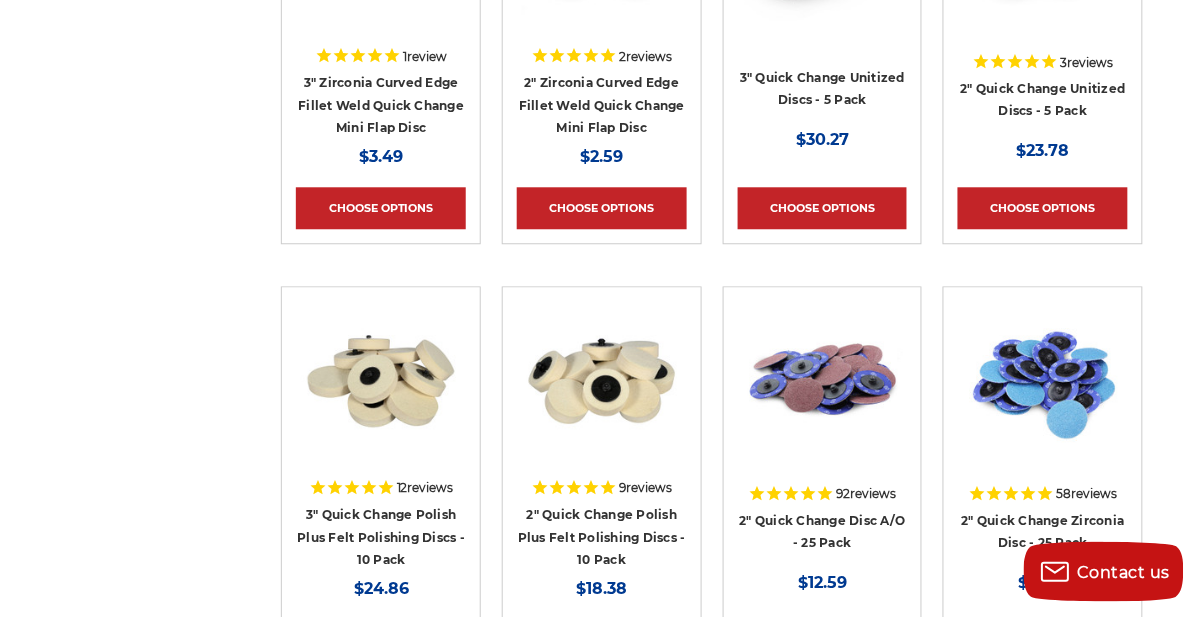 click at bounding box center (1043, 381) 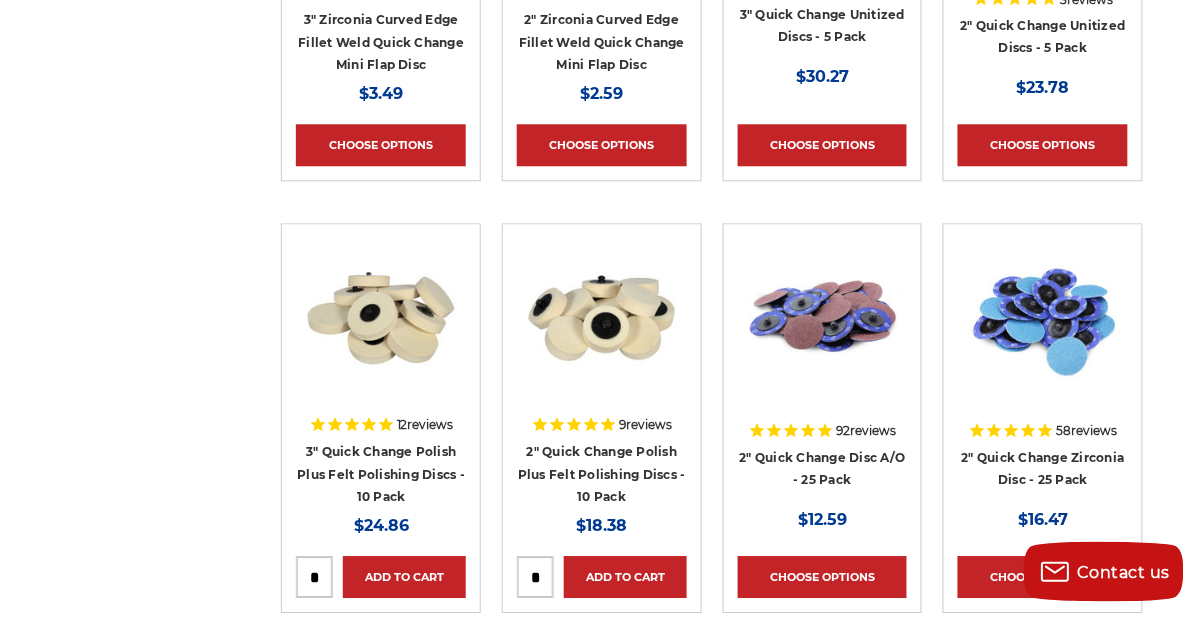 scroll, scrollTop: 1086, scrollLeft: 0, axis: vertical 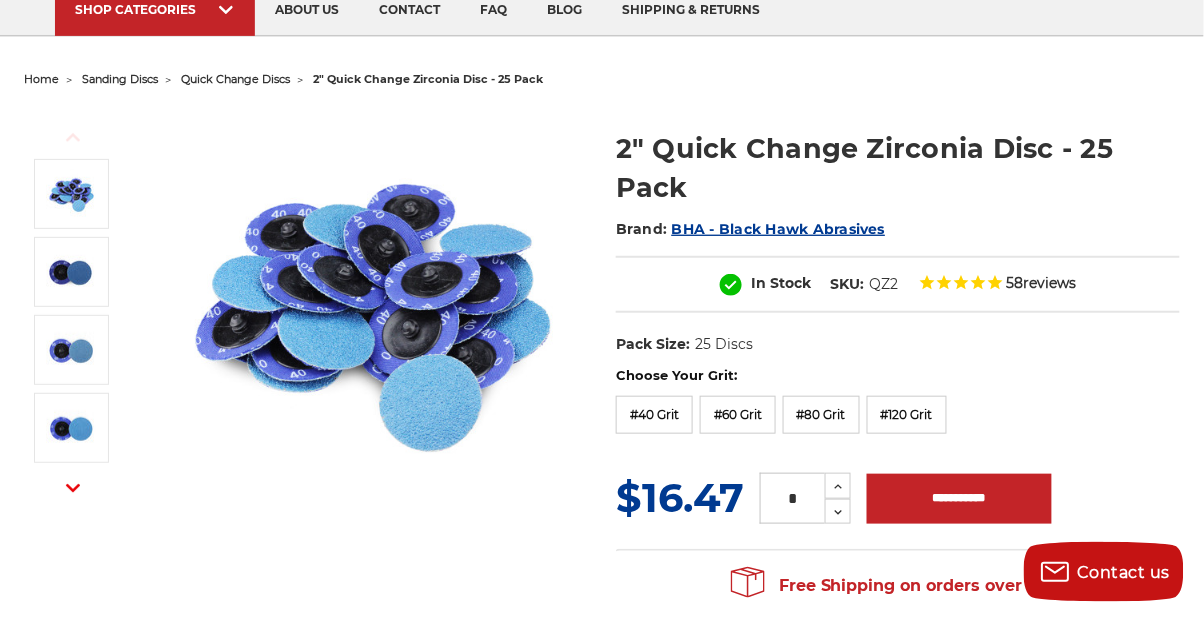 click on "#120 Grit" at bounding box center (907, 415) 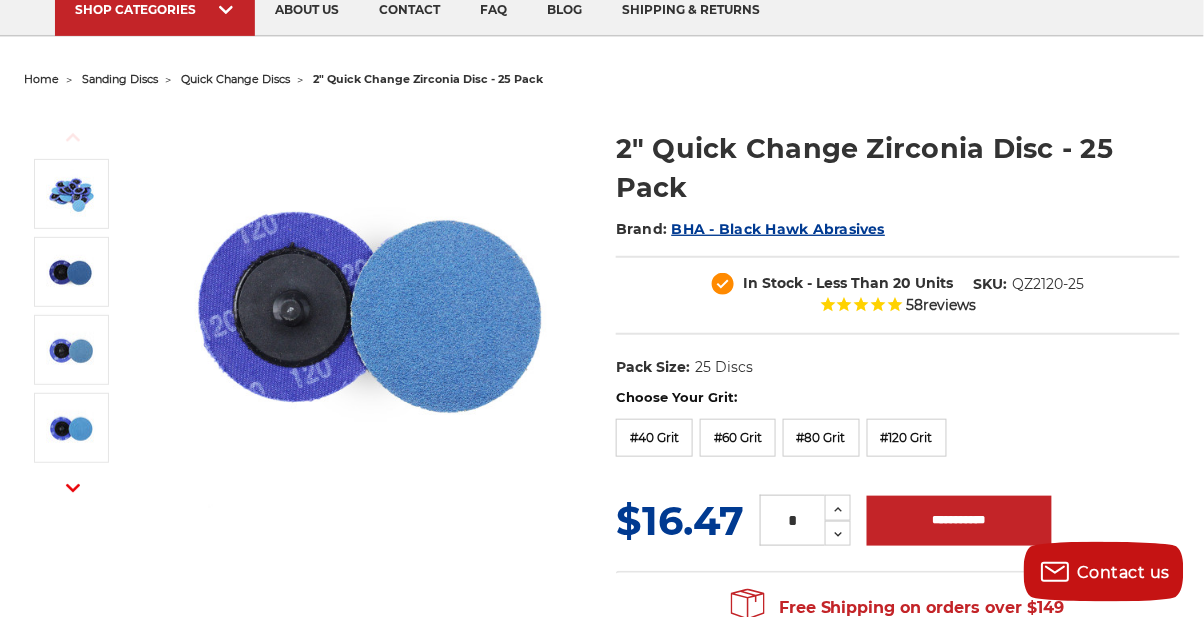 click on "#80 Grit" at bounding box center (821, 438) 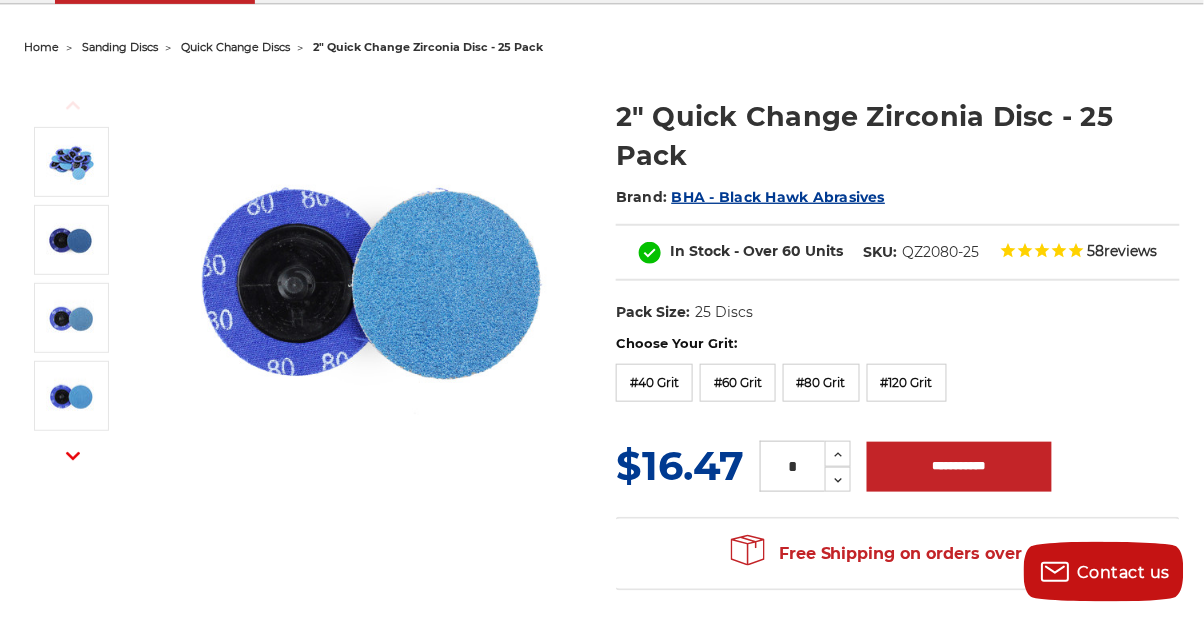 scroll, scrollTop: 218, scrollLeft: 0, axis: vertical 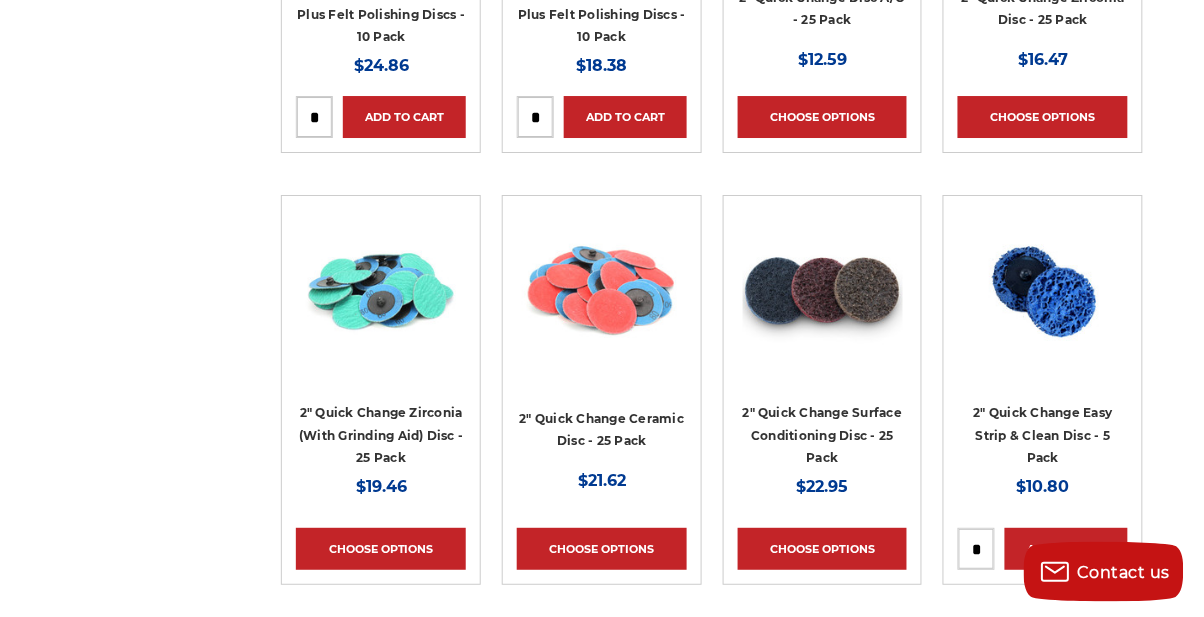 click at bounding box center (381, 295) 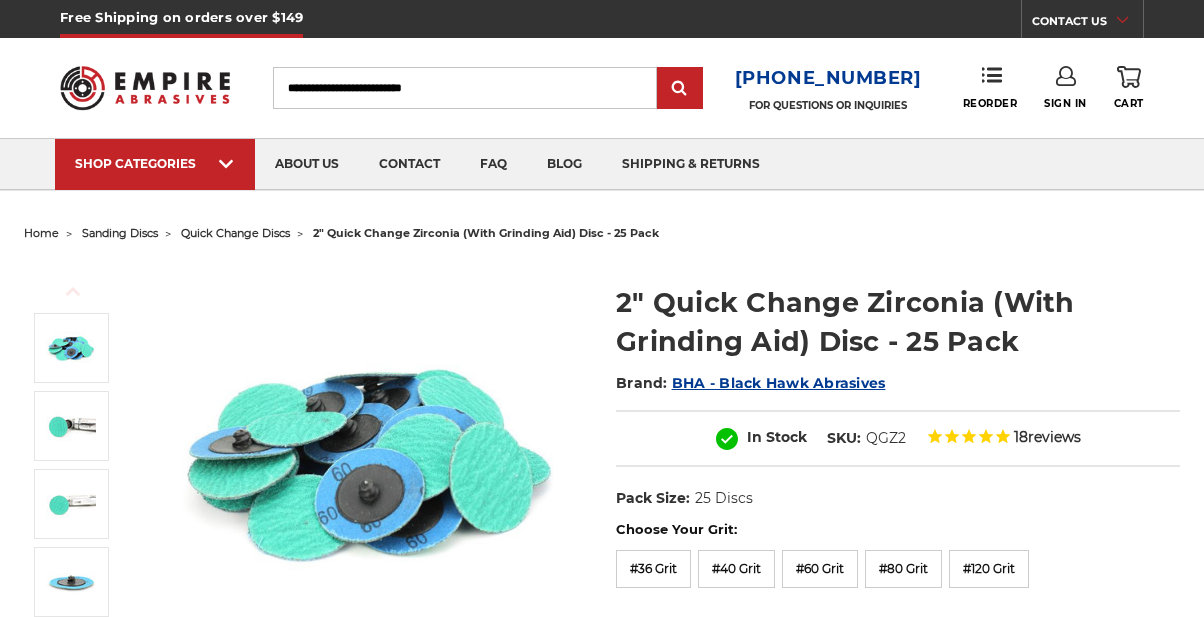 scroll, scrollTop: 0, scrollLeft: 0, axis: both 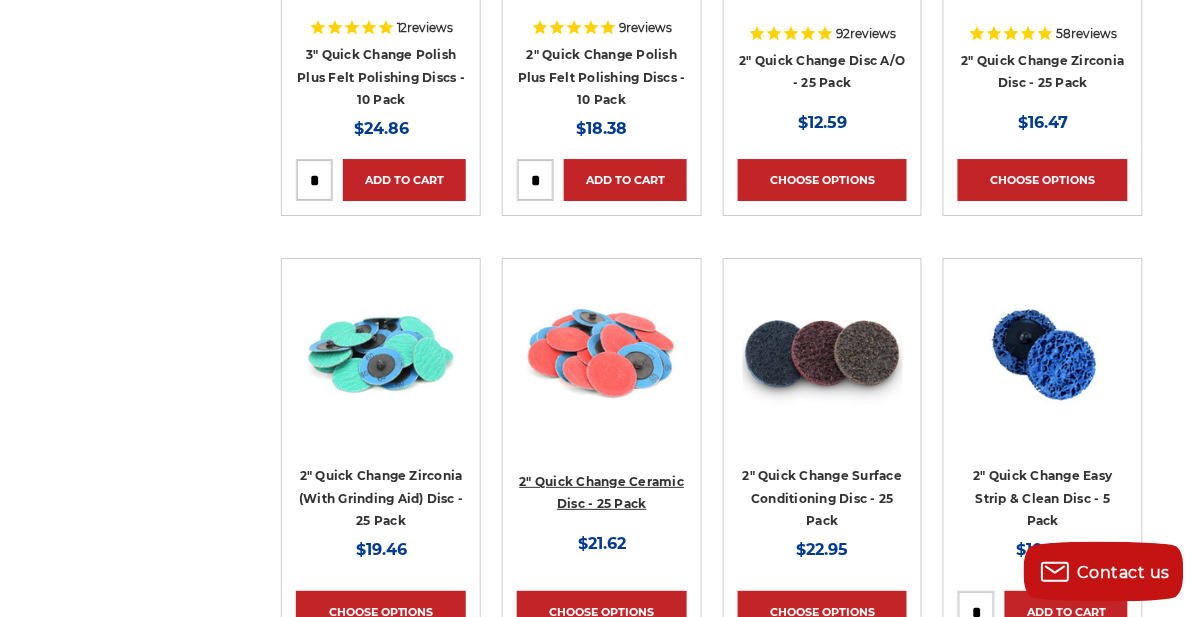 click on "2" Quick Change Ceramic Disc - 25 Pack" at bounding box center [602, 493] 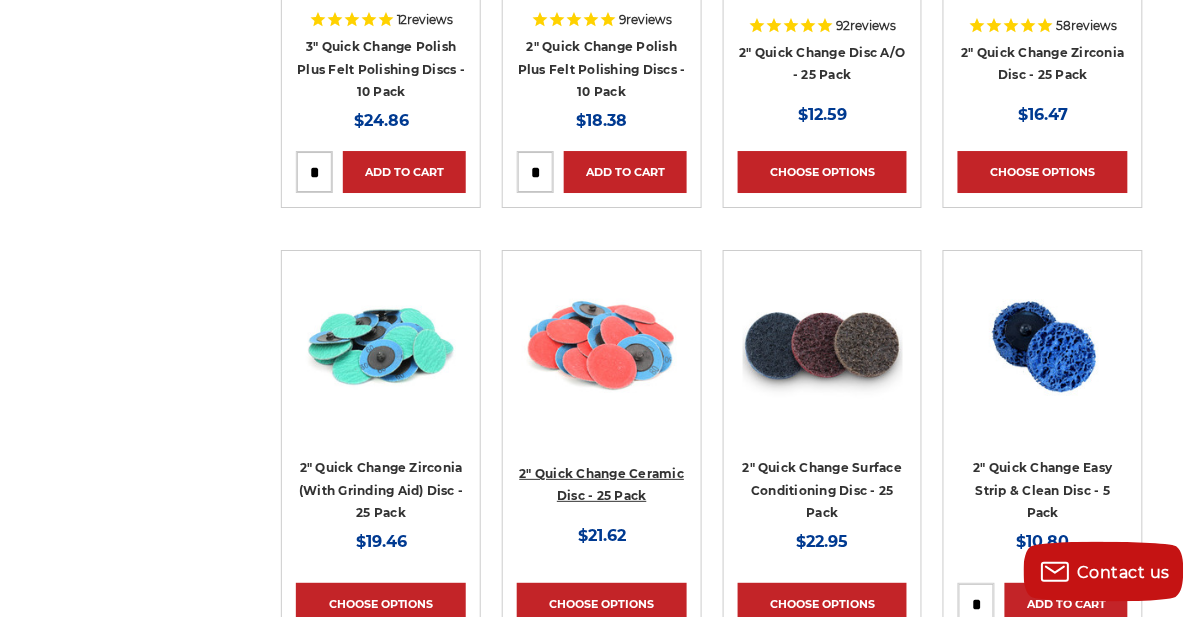 scroll, scrollTop: 1546, scrollLeft: 0, axis: vertical 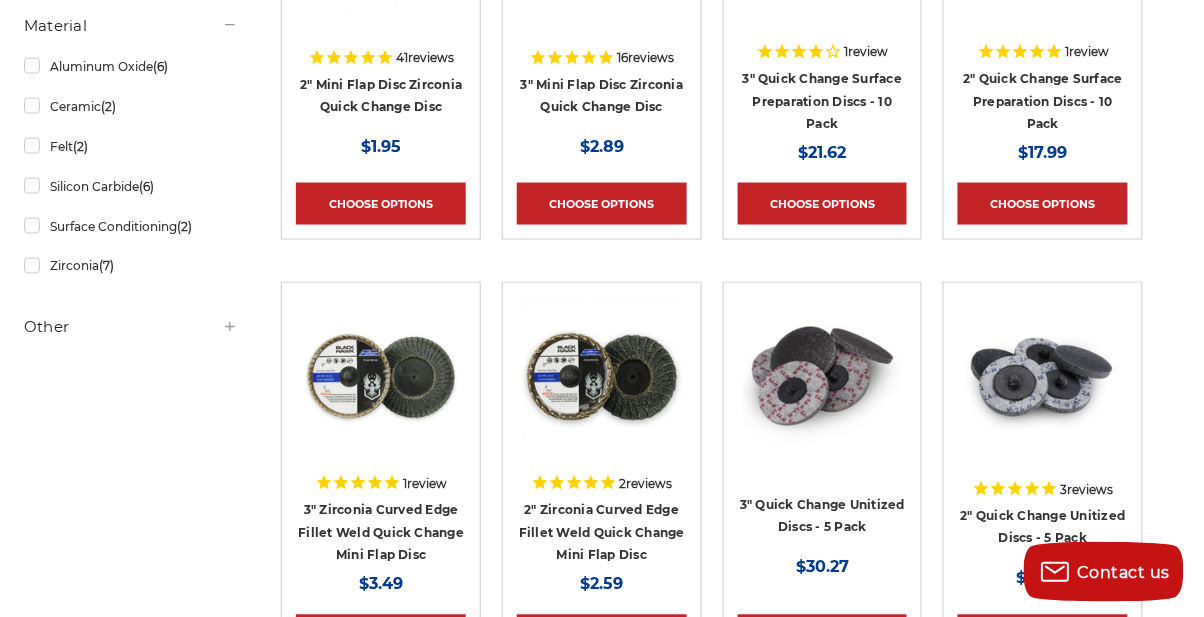 click at bounding box center [1043, 382] 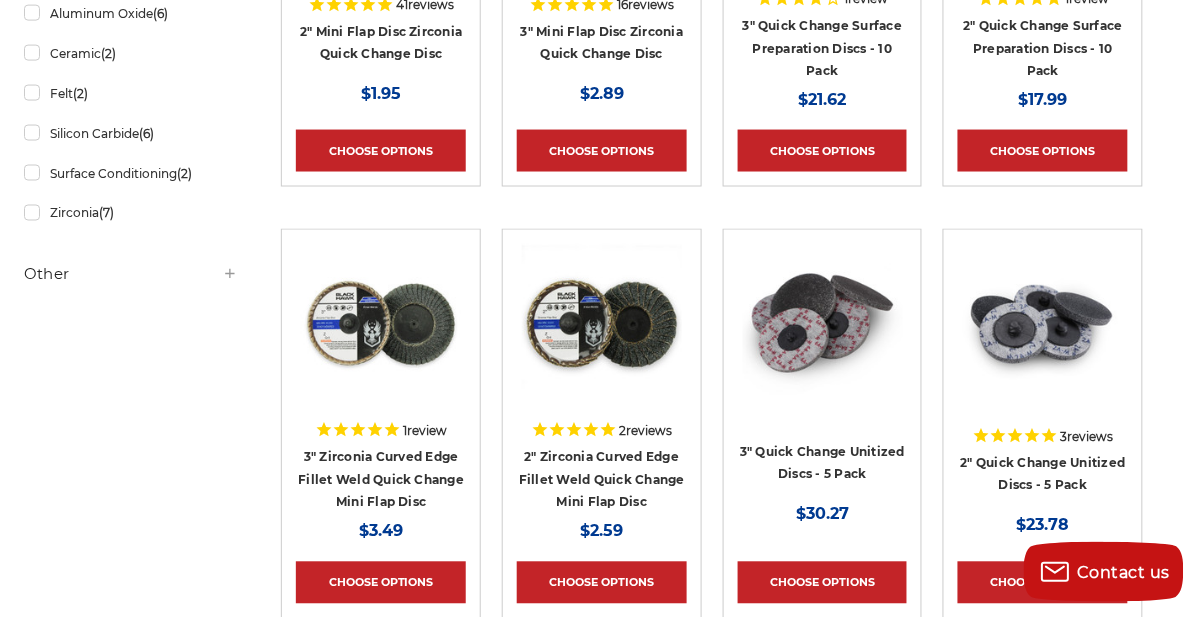 scroll, scrollTop: 658, scrollLeft: 0, axis: vertical 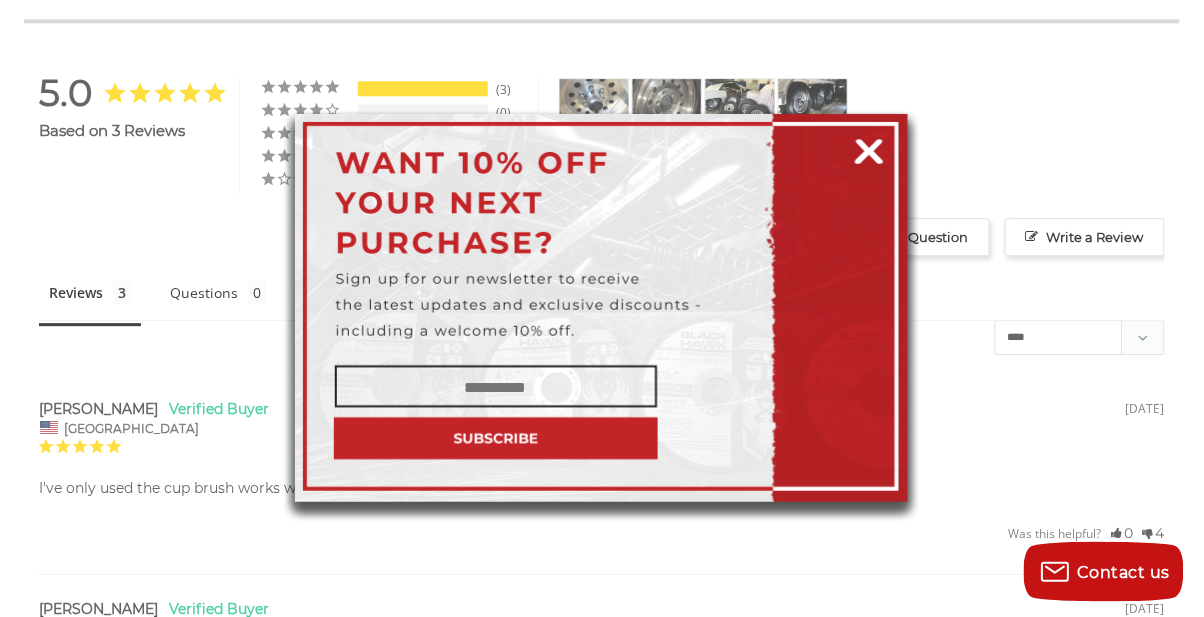 click at bounding box center [869, 148] 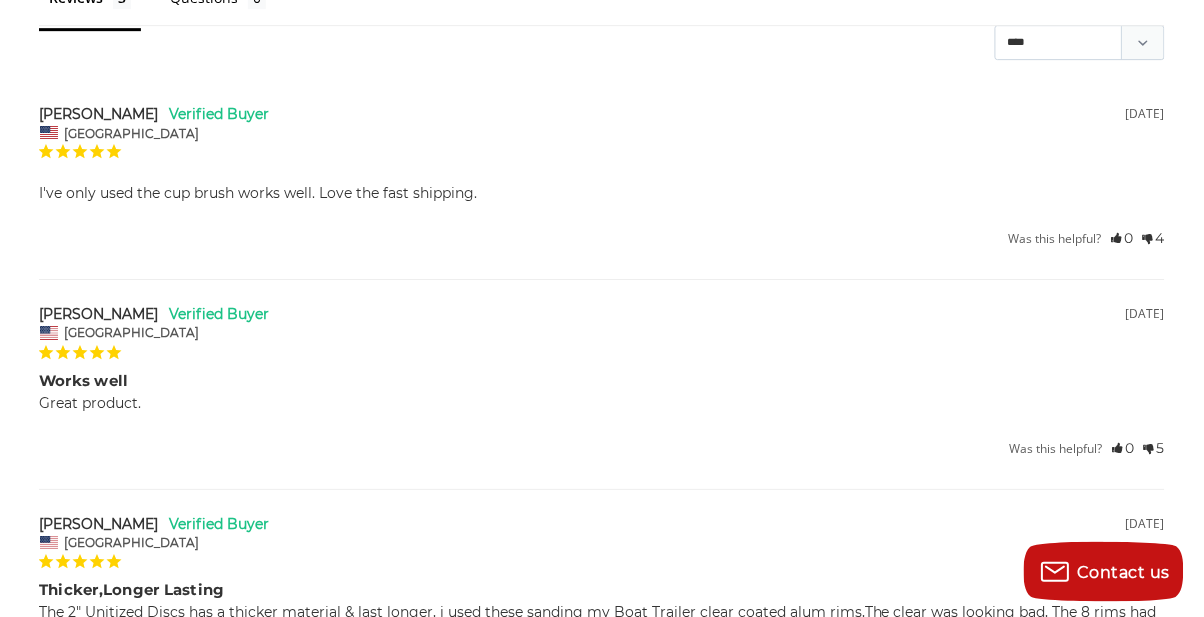scroll, scrollTop: 3137, scrollLeft: 0, axis: vertical 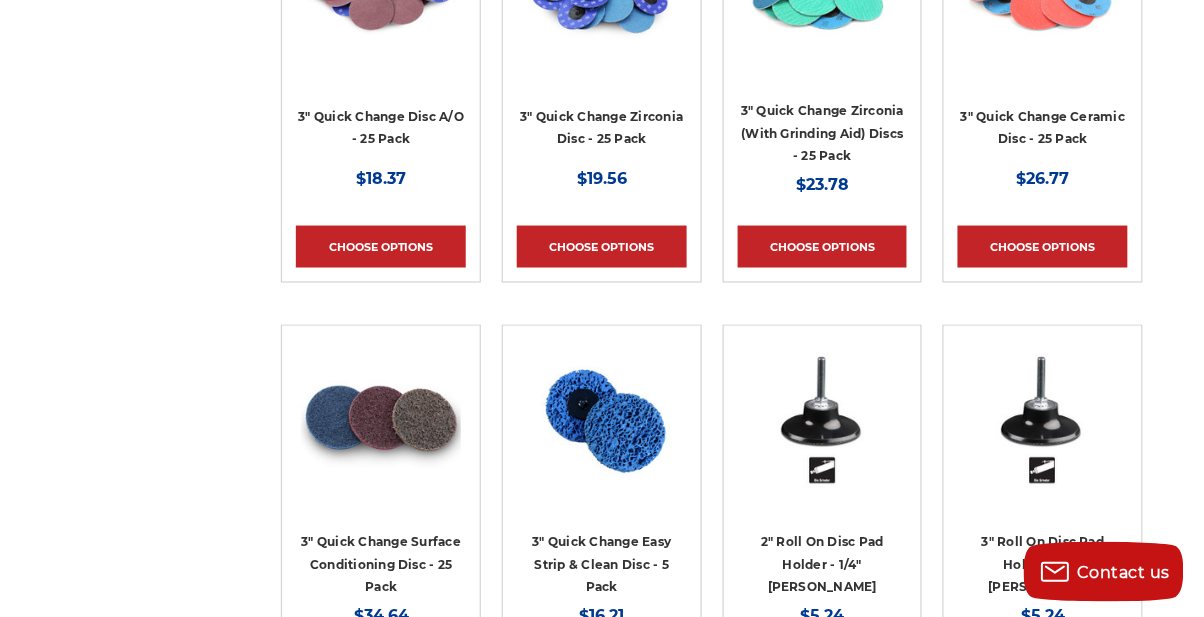 click on "Quick view" at bounding box center (381, 420) 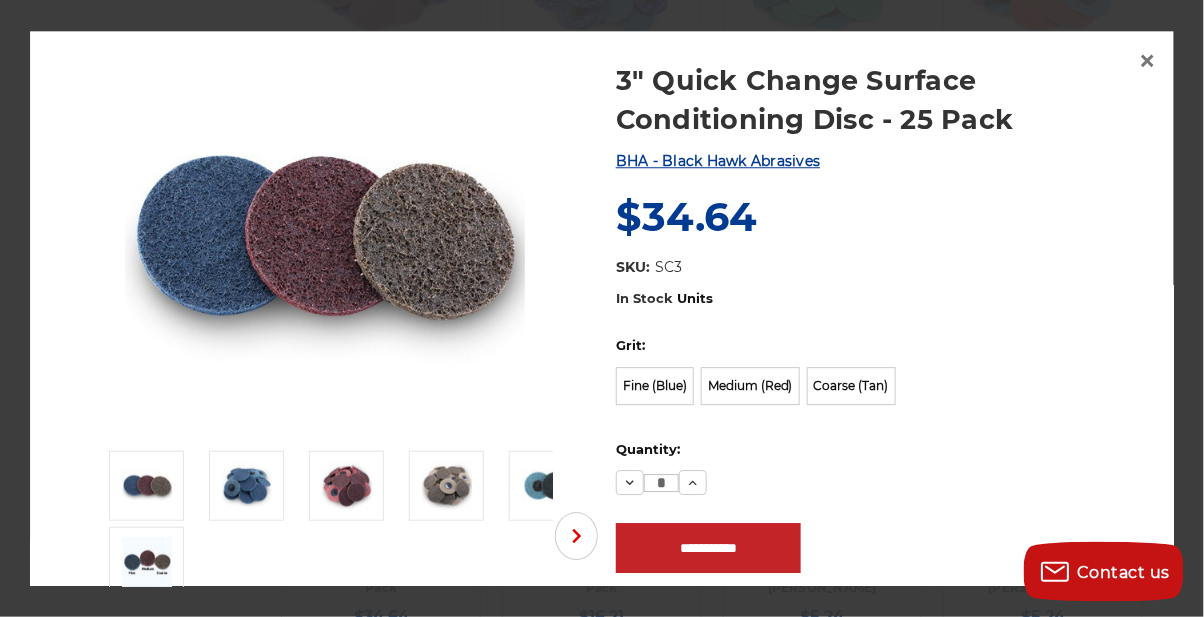 scroll, scrollTop: 20, scrollLeft: 0, axis: vertical 